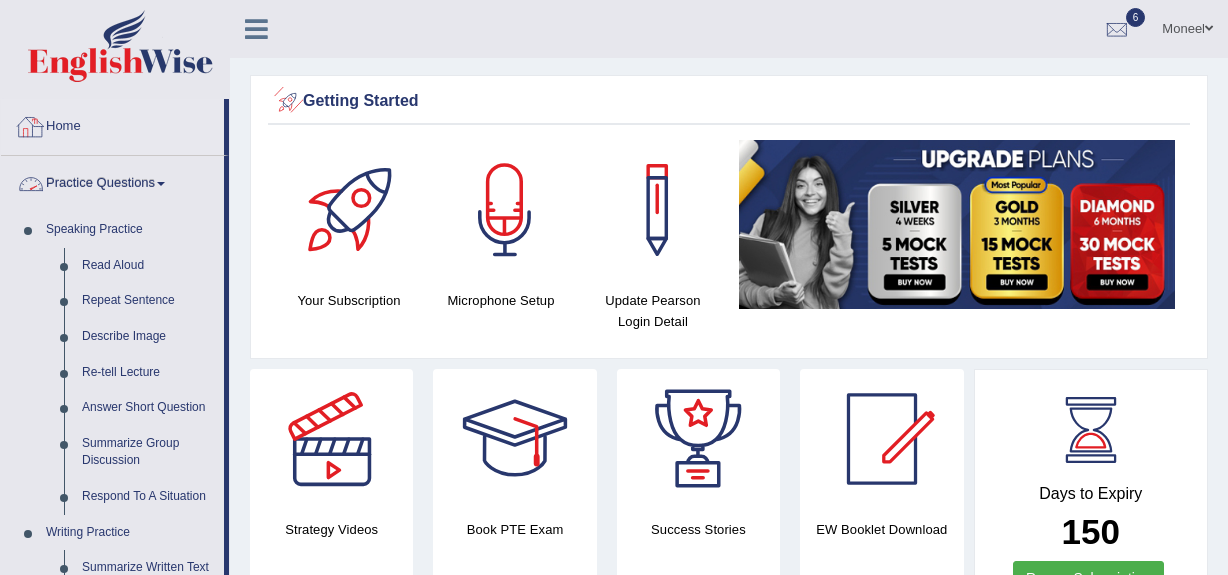 scroll, scrollTop: 0, scrollLeft: 0, axis: both 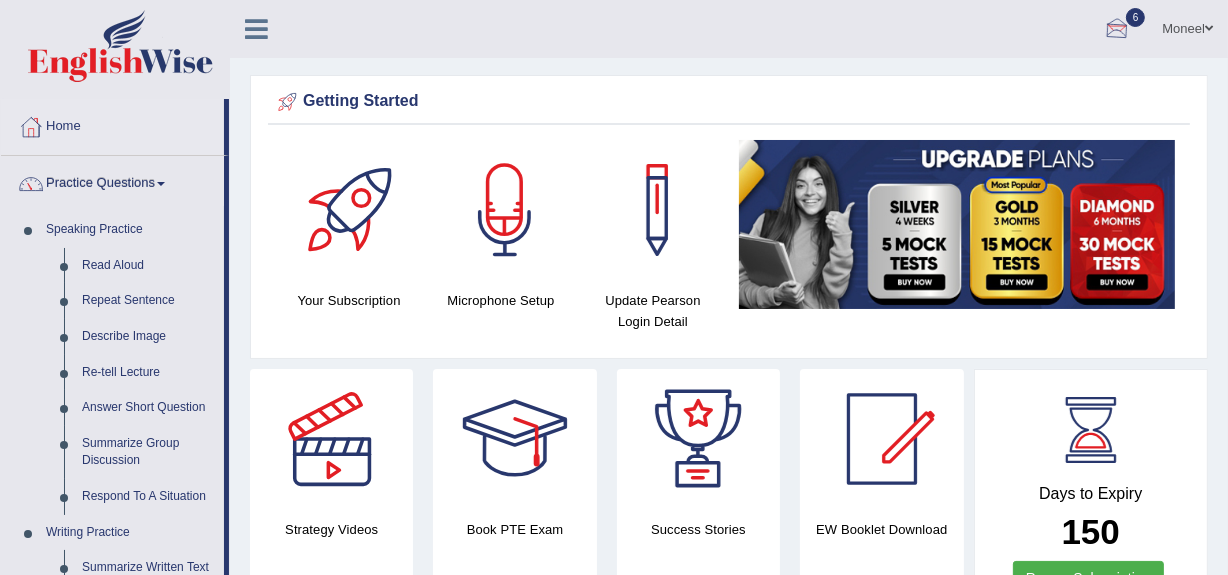 click at bounding box center [1117, 30] 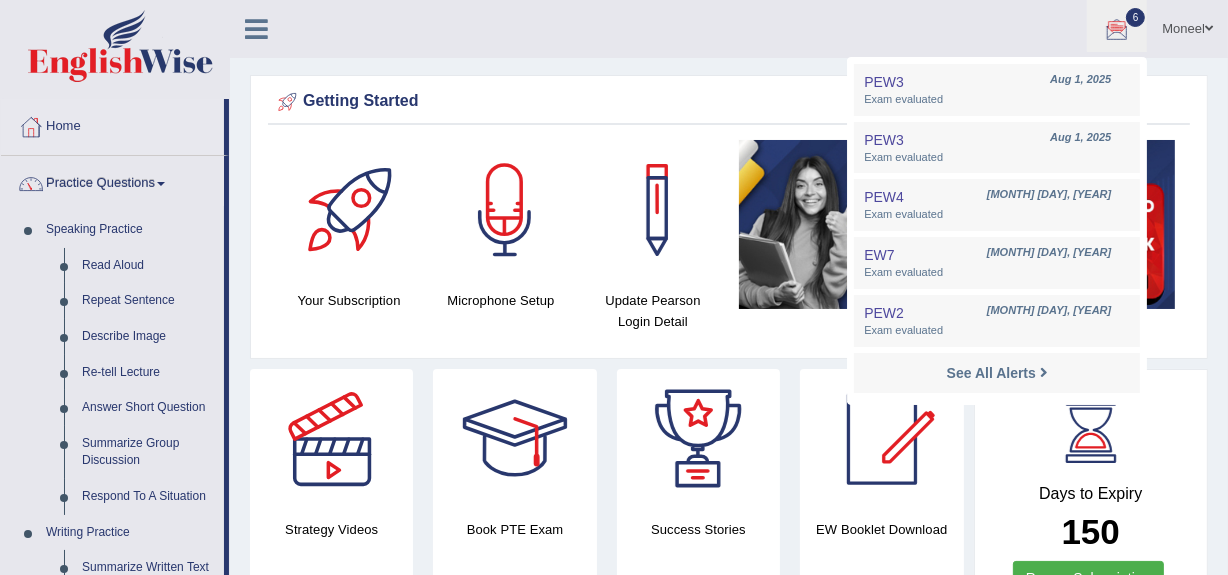 click on "Moneel
Toggle navigation
Username: MoneelS
Access Type: Online
Subscription: Diamond Package
Log out
6
PEW3
Aug 1, 2025 PEW3 Aug 1, 2025 PEW4 EW7 PEW2" at bounding box center [878, 28] 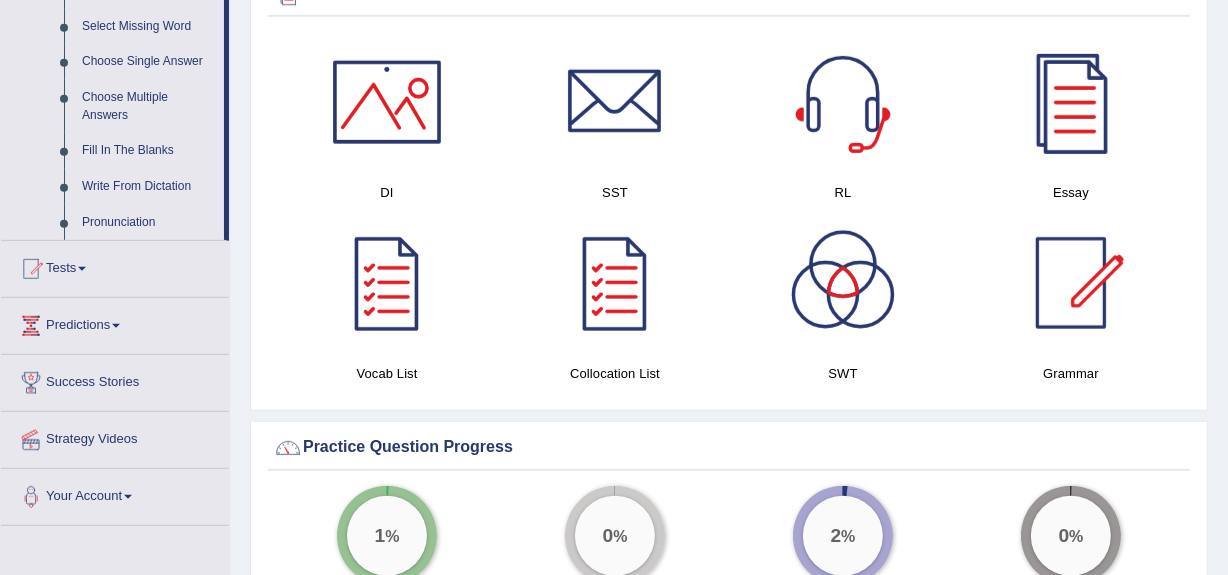 scroll, scrollTop: 1041, scrollLeft: 0, axis: vertical 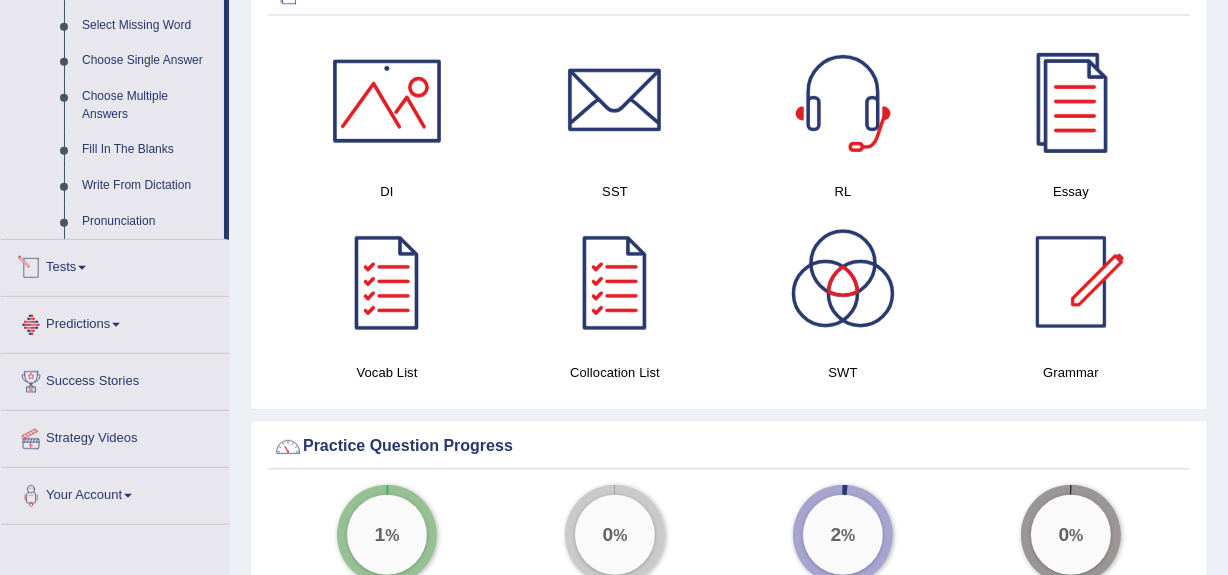 click on "Tests" at bounding box center [115, 265] 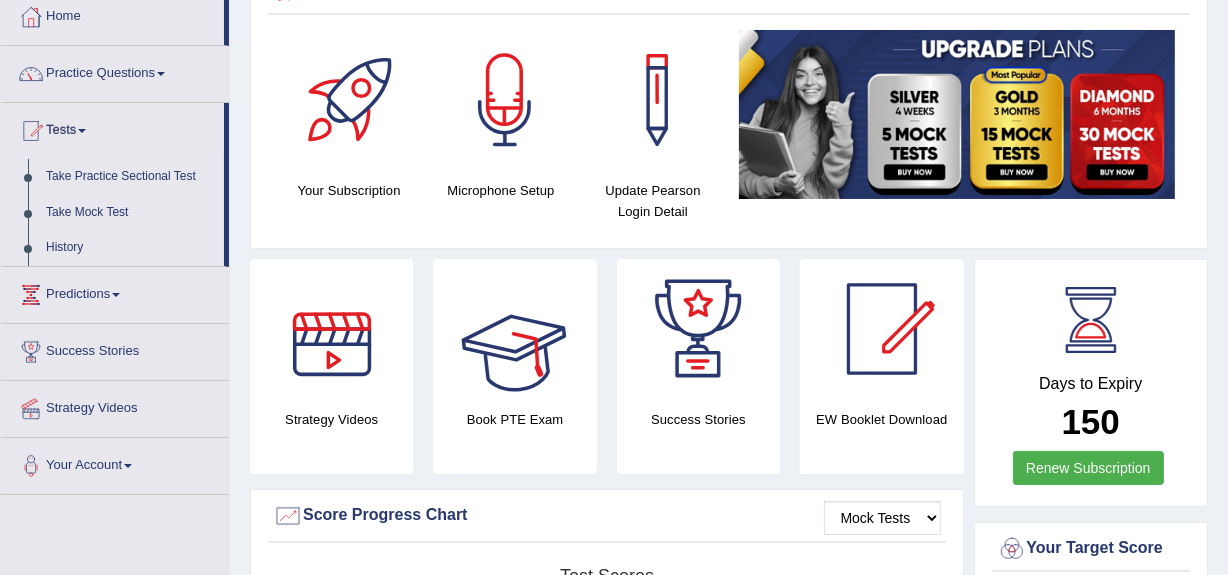 scroll, scrollTop: 51, scrollLeft: 0, axis: vertical 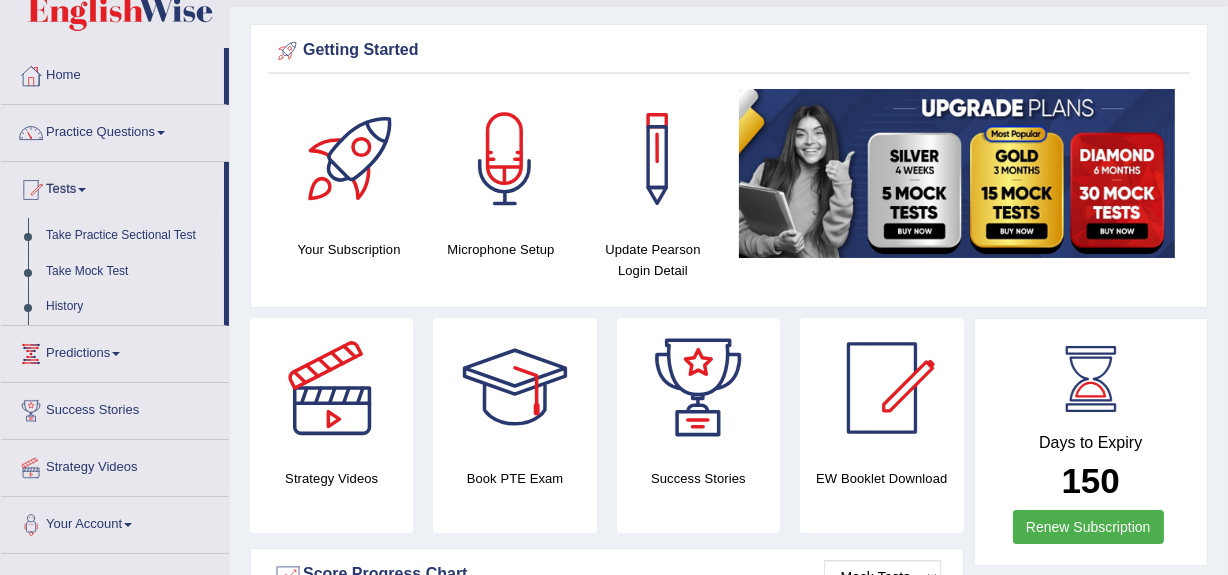 click on "Take Mock Test" at bounding box center [130, 272] 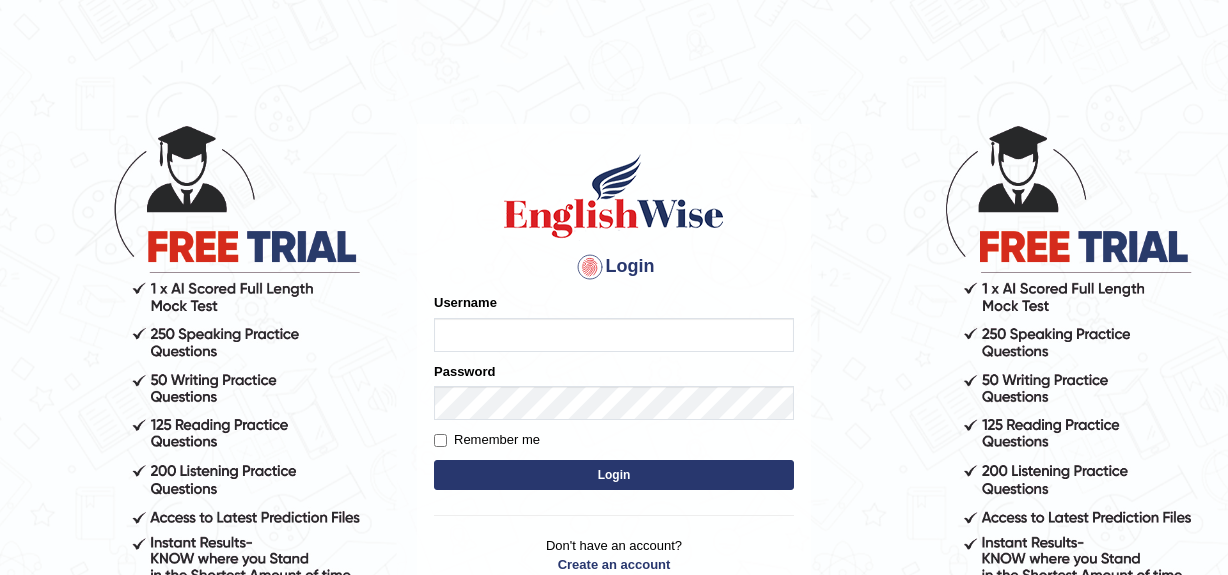 scroll, scrollTop: 0, scrollLeft: 0, axis: both 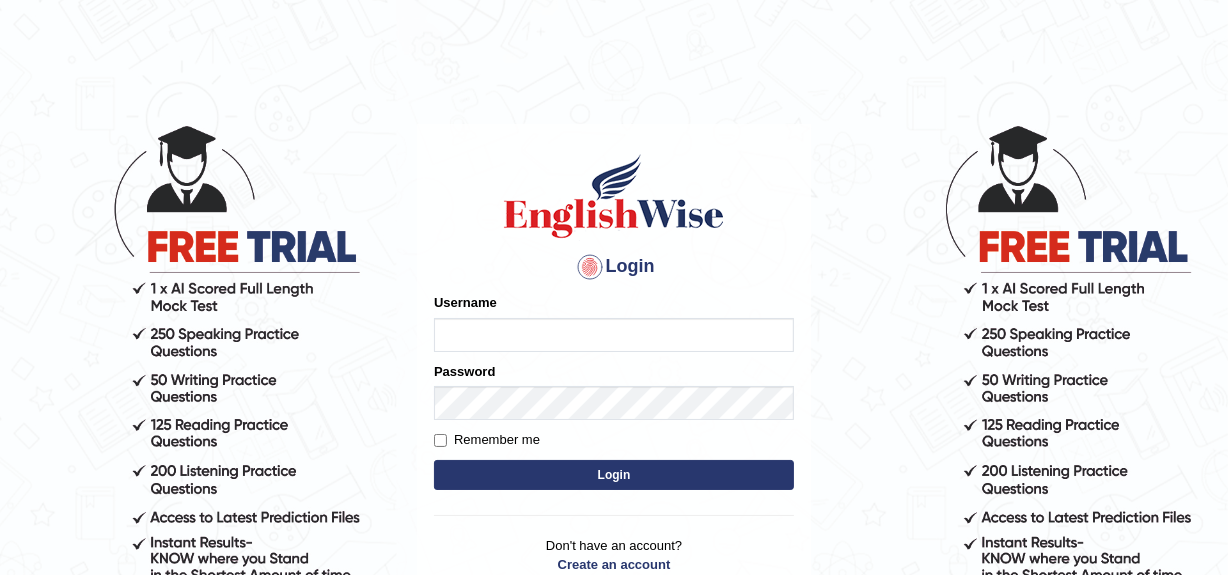 type on "MoneelS" 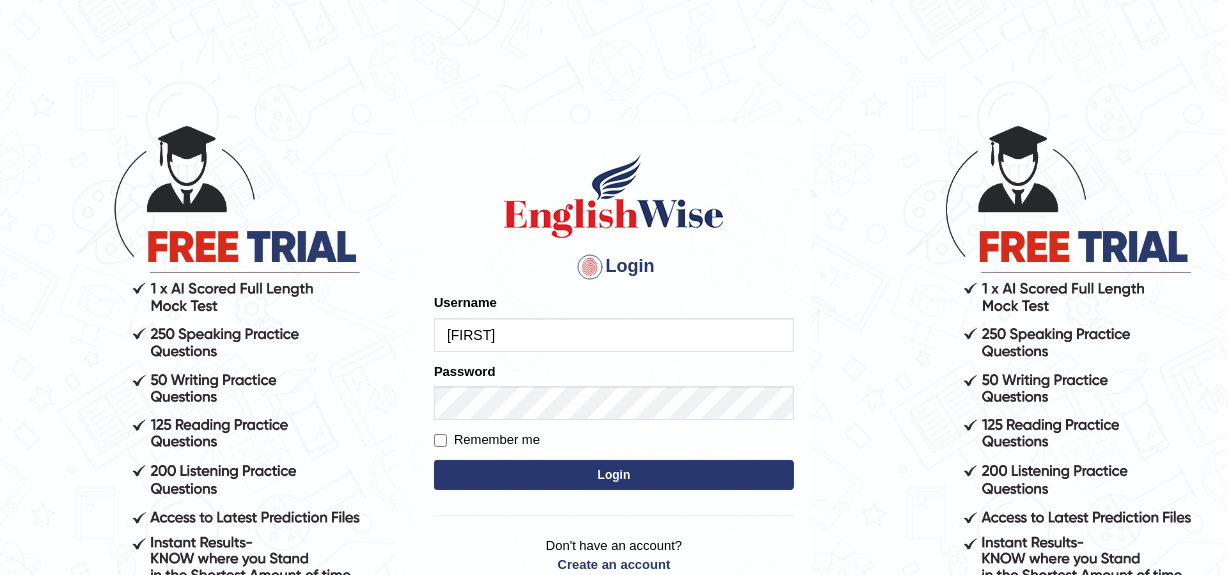 click on "Login" at bounding box center (614, 475) 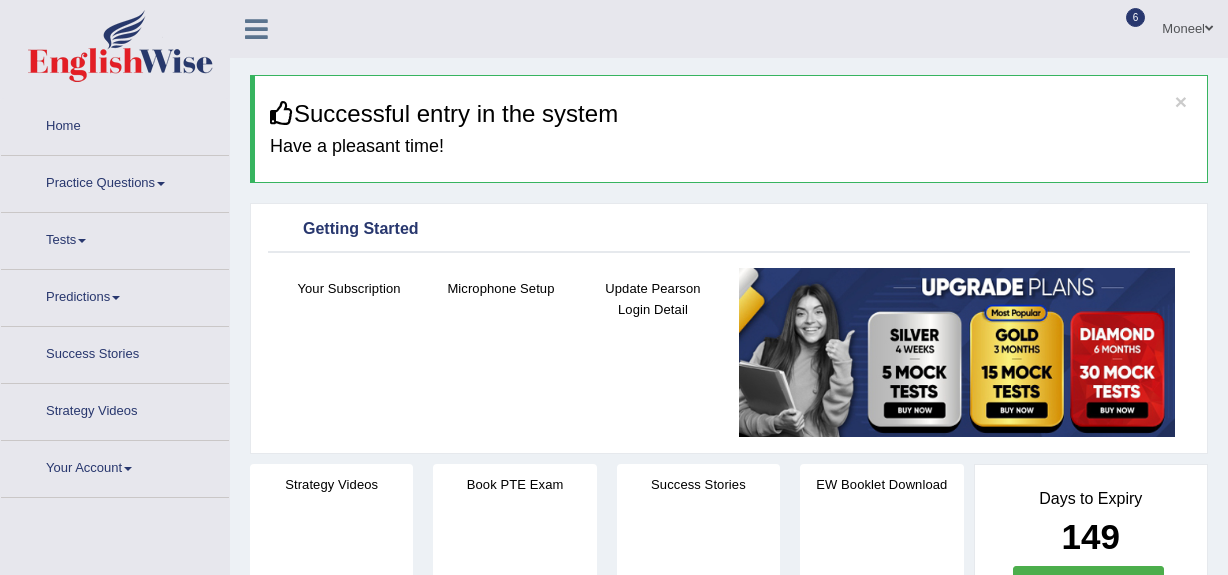 scroll, scrollTop: 0, scrollLeft: 0, axis: both 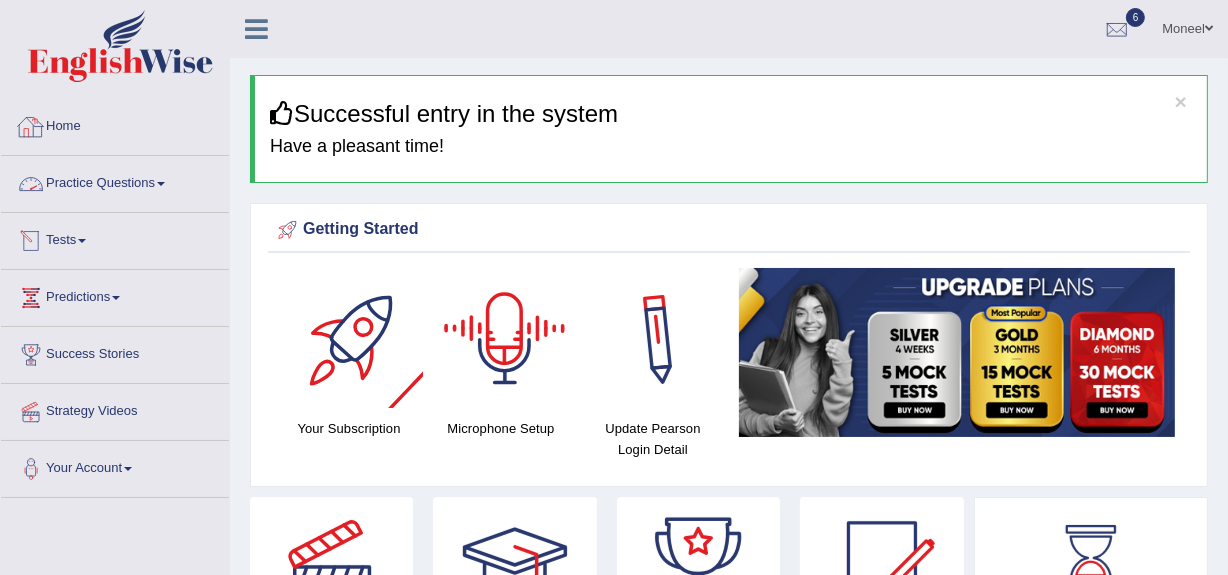click on "Home" at bounding box center (115, 124) 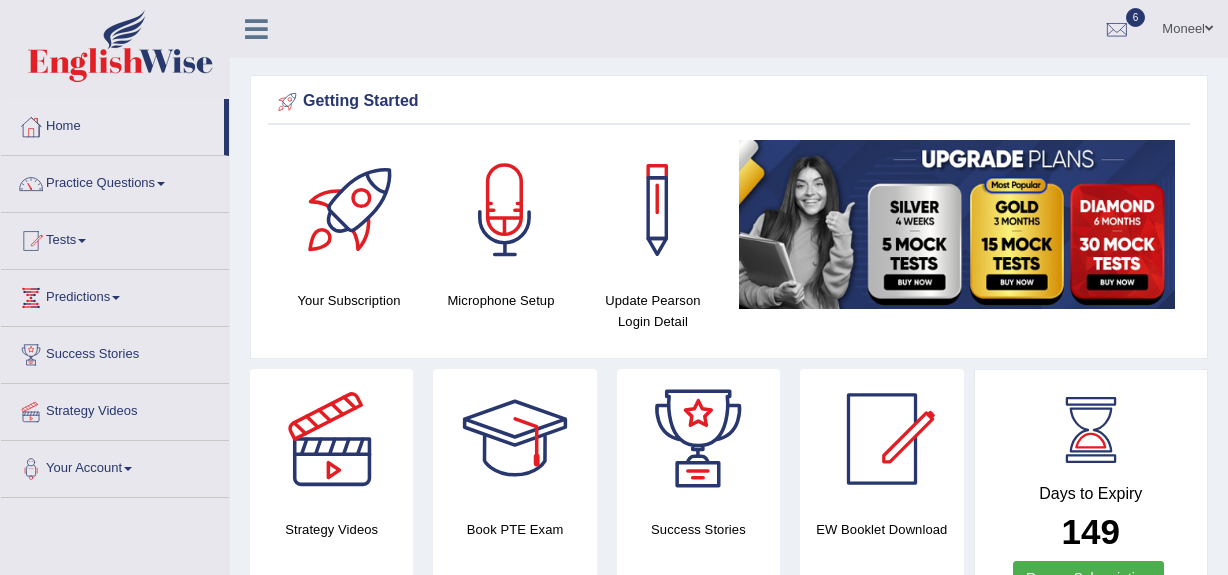 scroll, scrollTop: 0, scrollLeft: 0, axis: both 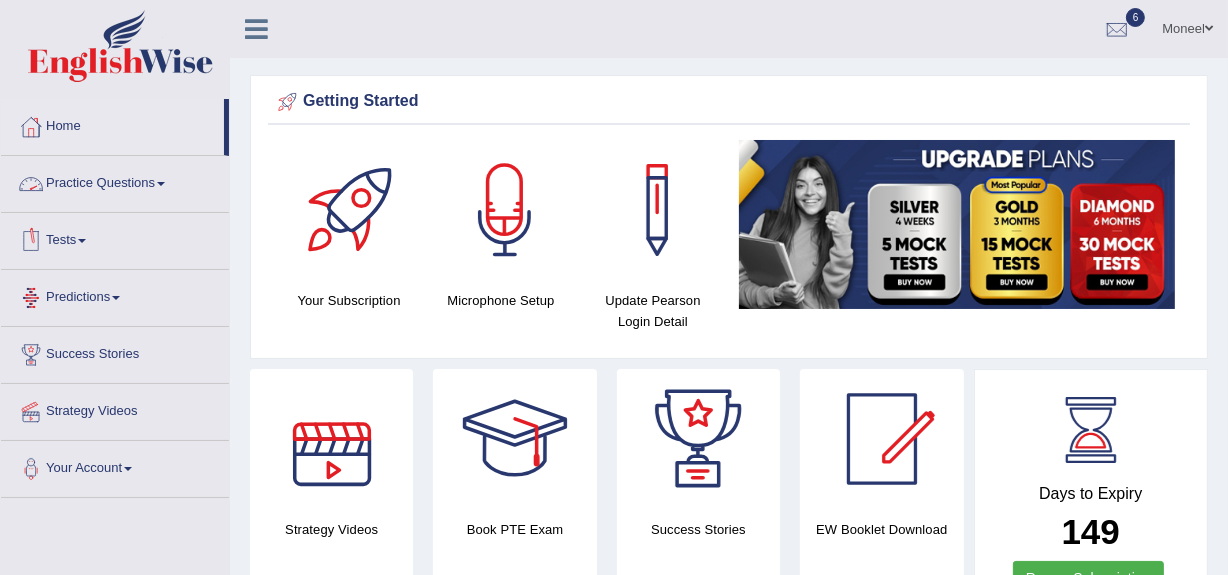 click on "Practice Questions" at bounding box center [115, 181] 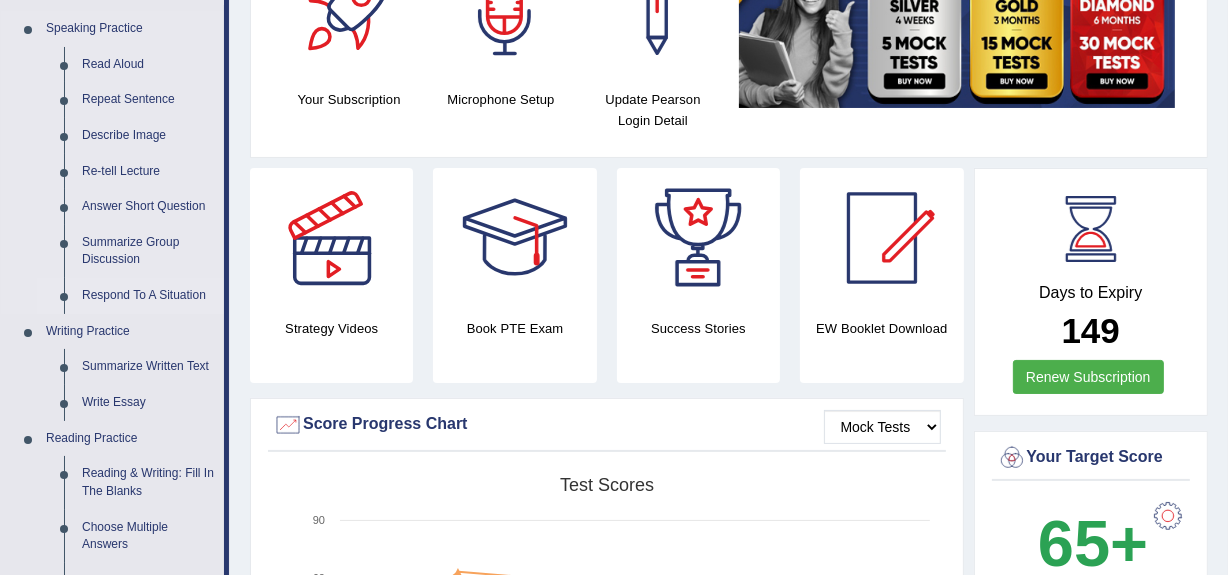 scroll, scrollTop: 202, scrollLeft: 0, axis: vertical 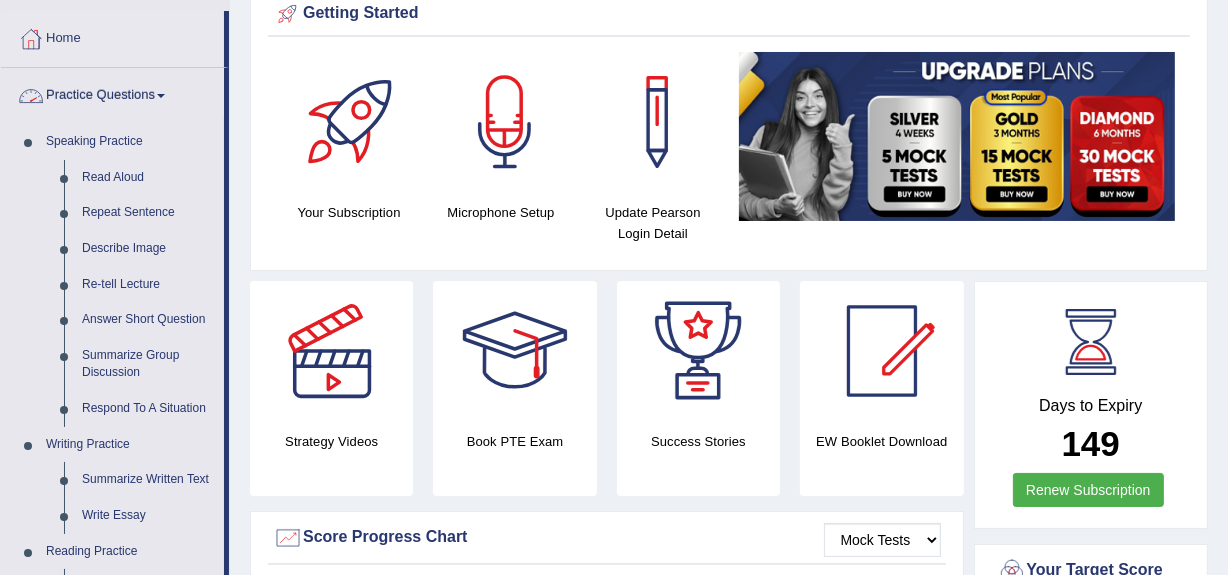 click on "Practice Questions" at bounding box center (112, 93) 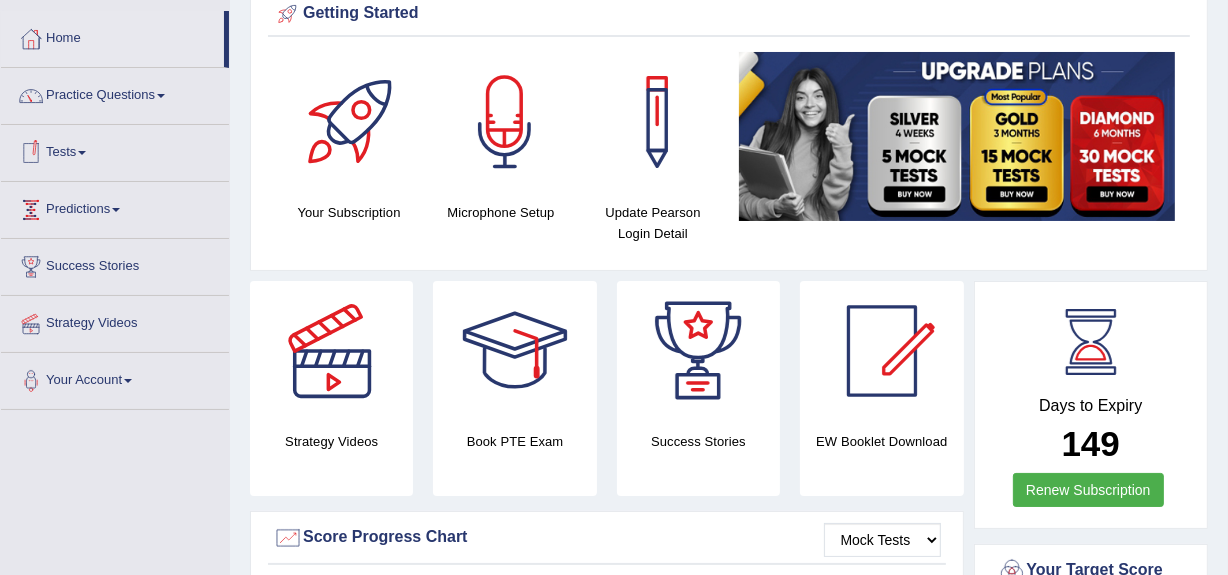 click on "Tests" at bounding box center (115, 150) 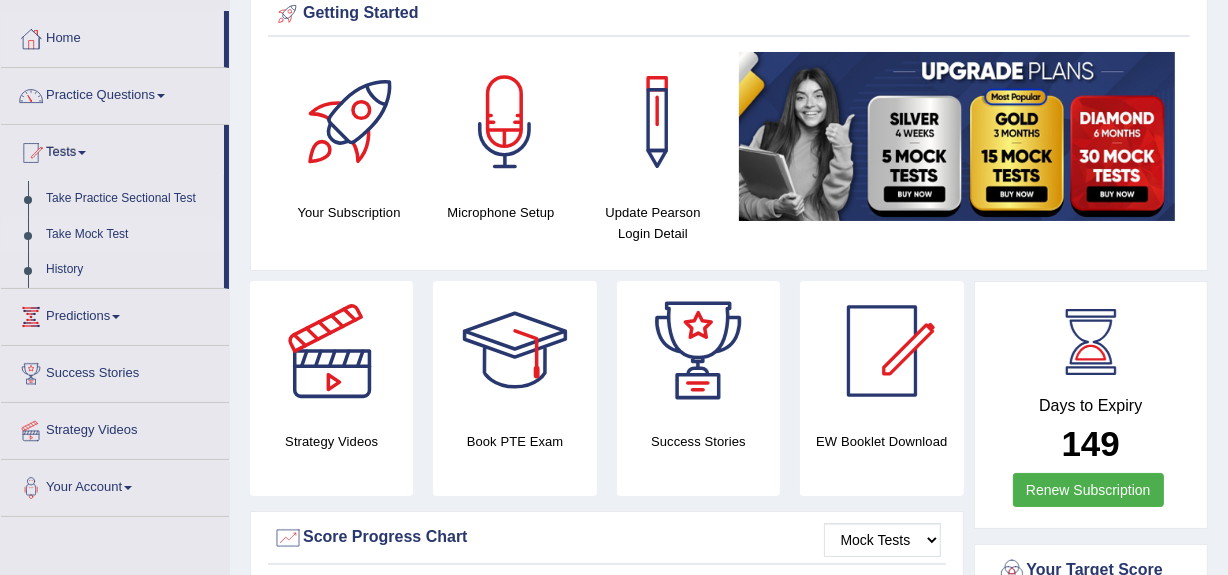 click on "Take Mock Test" at bounding box center [130, 235] 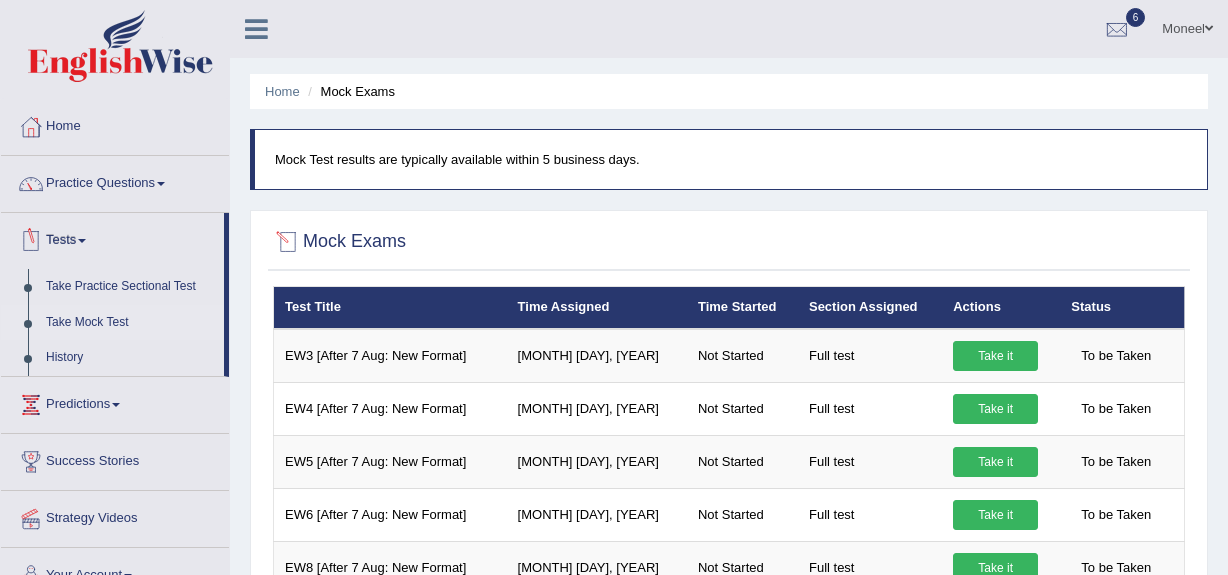 scroll, scrollTop: 0, scrollLeft: 0, axis: both 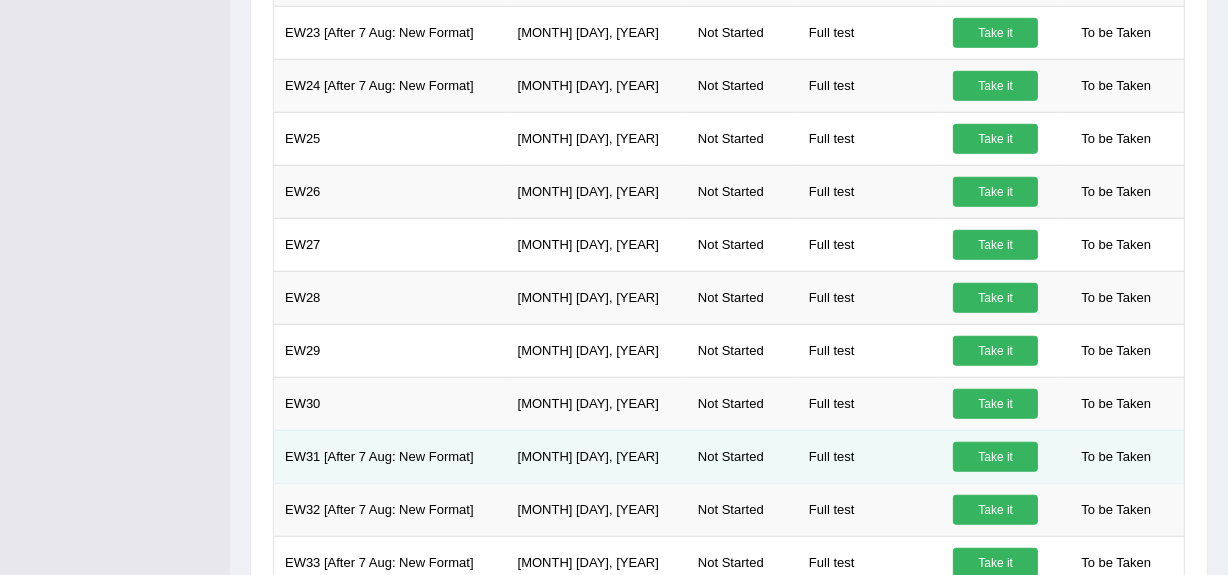 click on "Take it" at bounding box center [995, 457] 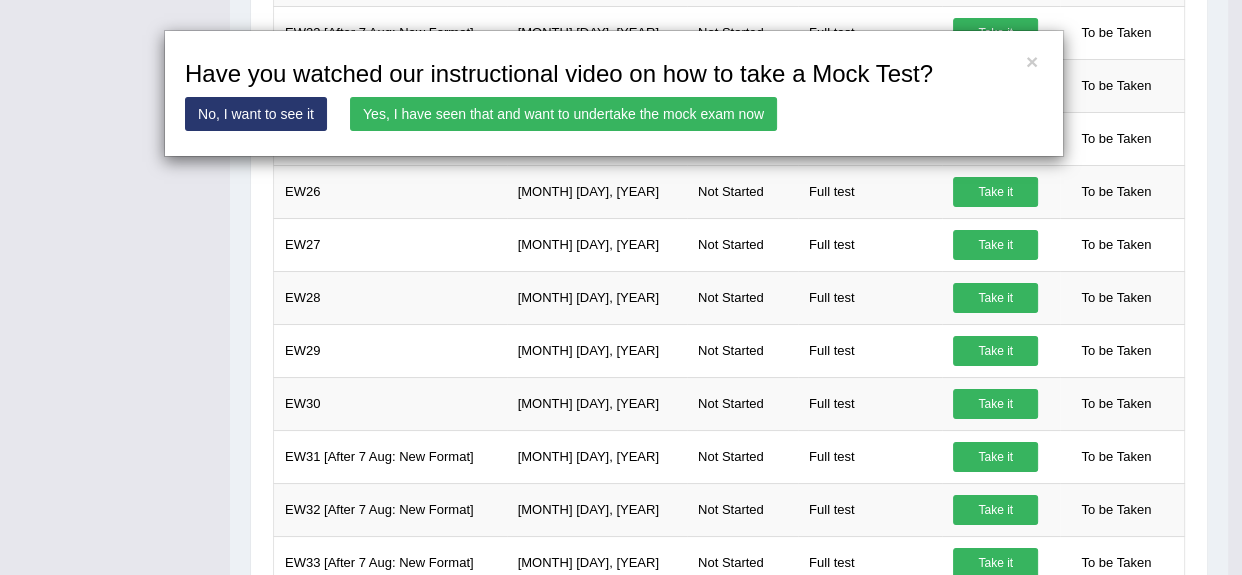 click on "Yes, I have seen that and want to undertake the mock exam now" at bounding box center (563, 114) 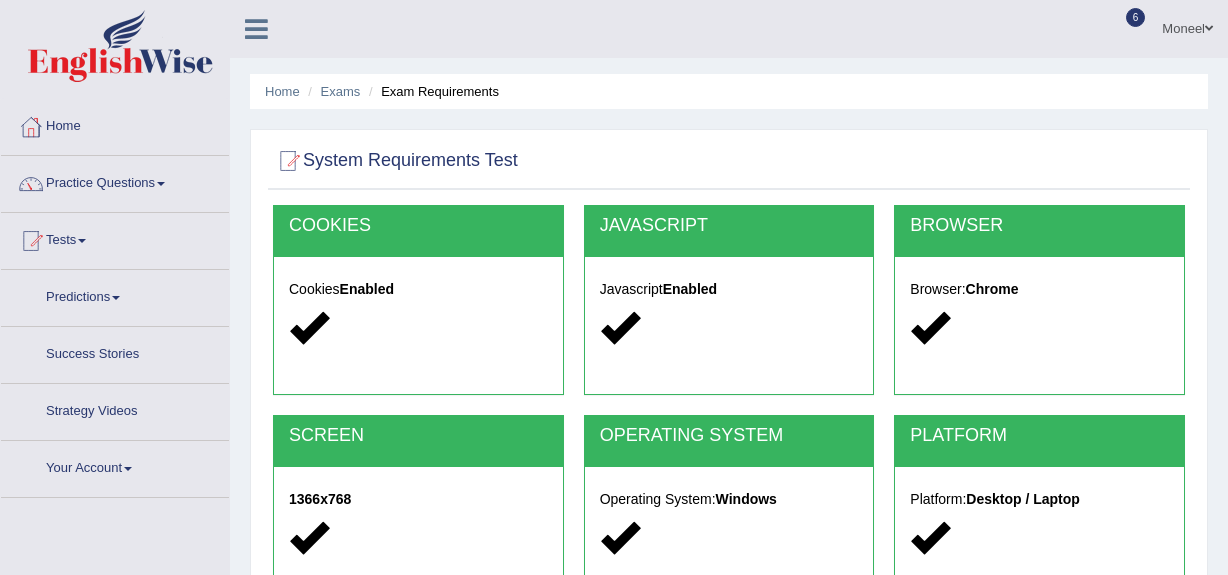 scroll, scrollTop: 0, scrollLeft: 0, axis: both 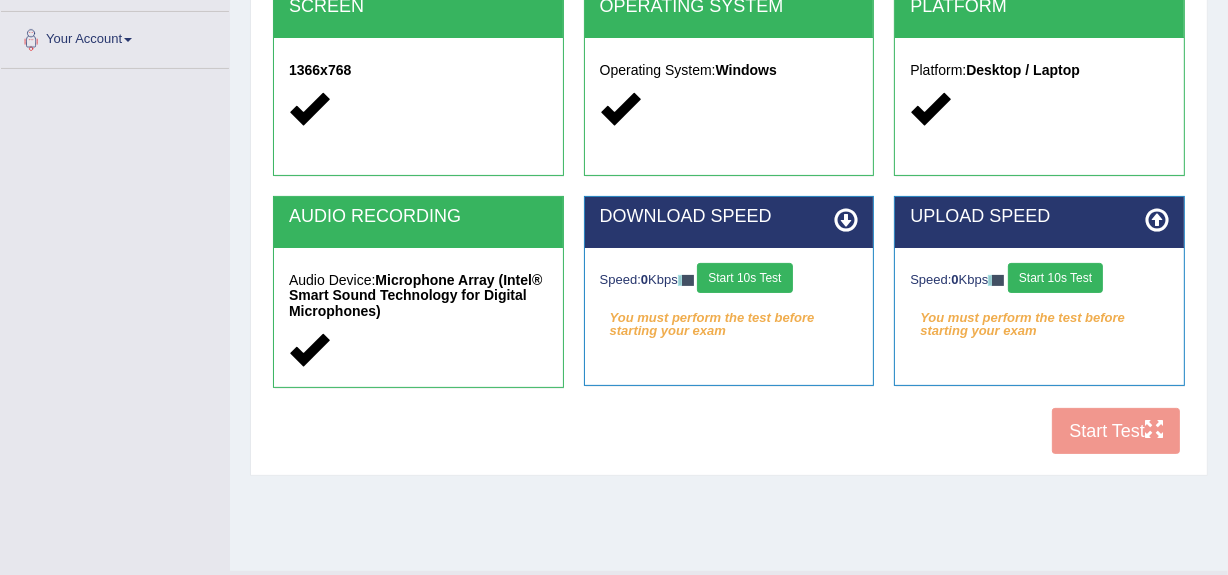 click on "Start 10s Test" at bounding box center [744, 278] 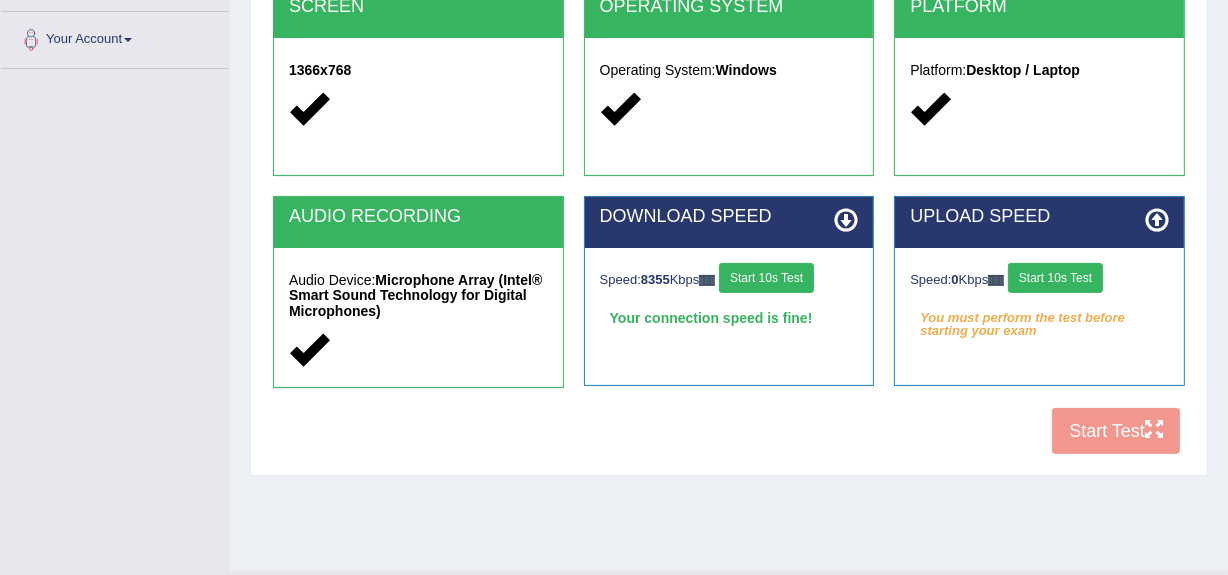 click on "Start 10s Test" at bounding box center [1055, 278] 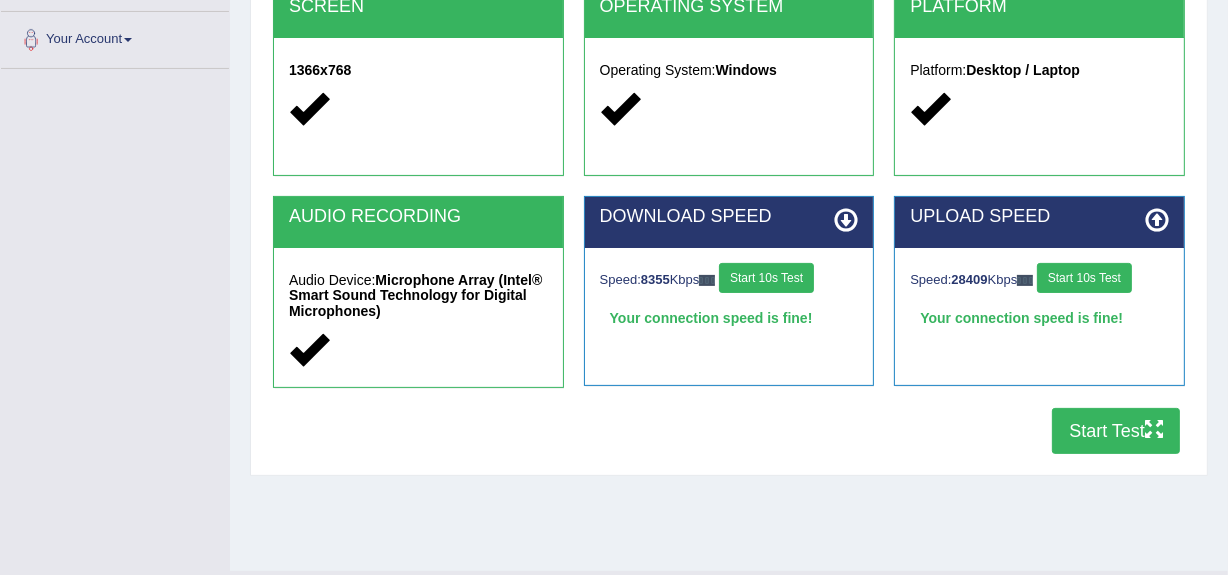 click on "Start Test" at bounding box center (1116, 431) 